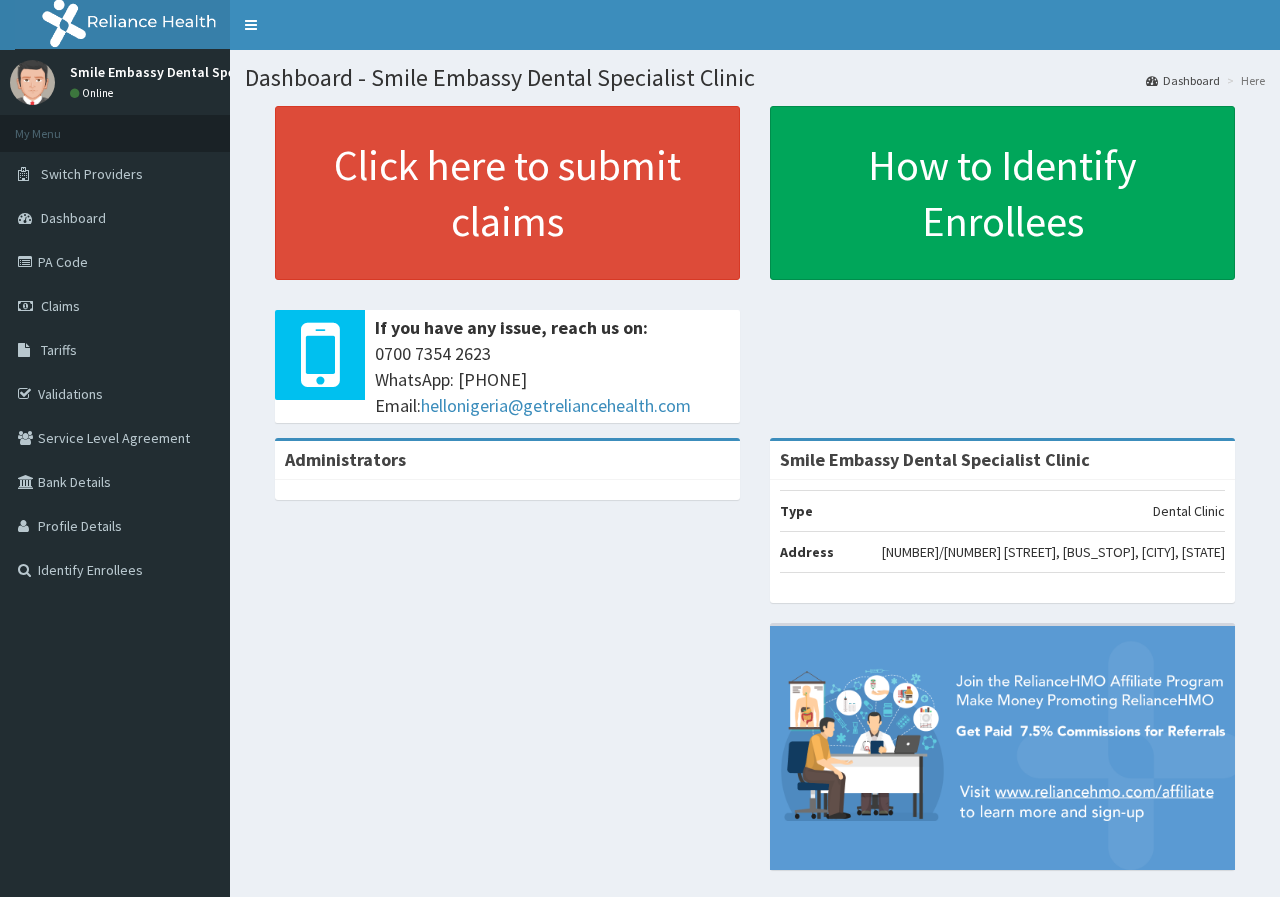 scroll, scrollTop: 0, scrollLeft: 0, axis: both 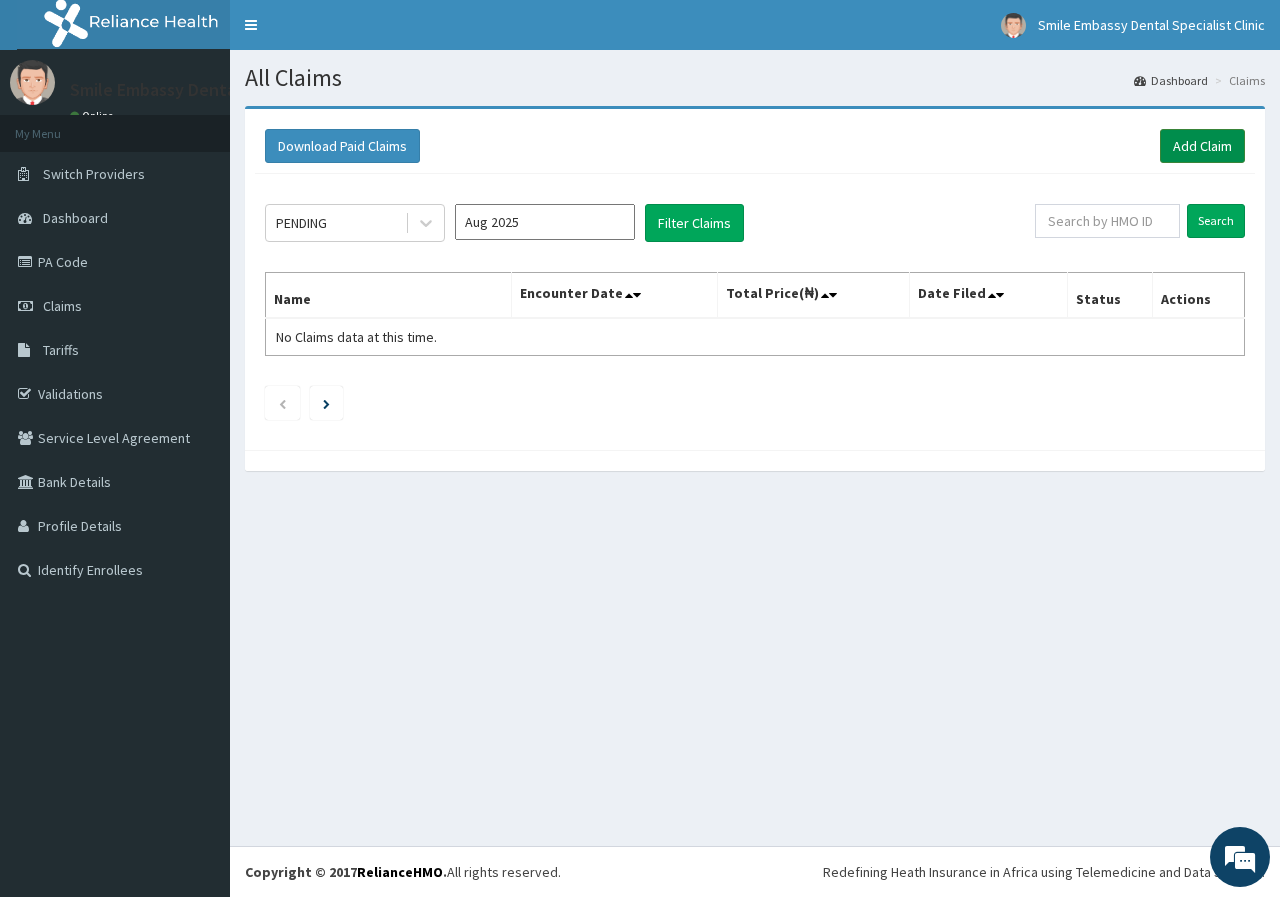 click on "Add Claim" at bounding box center [1202, 146] 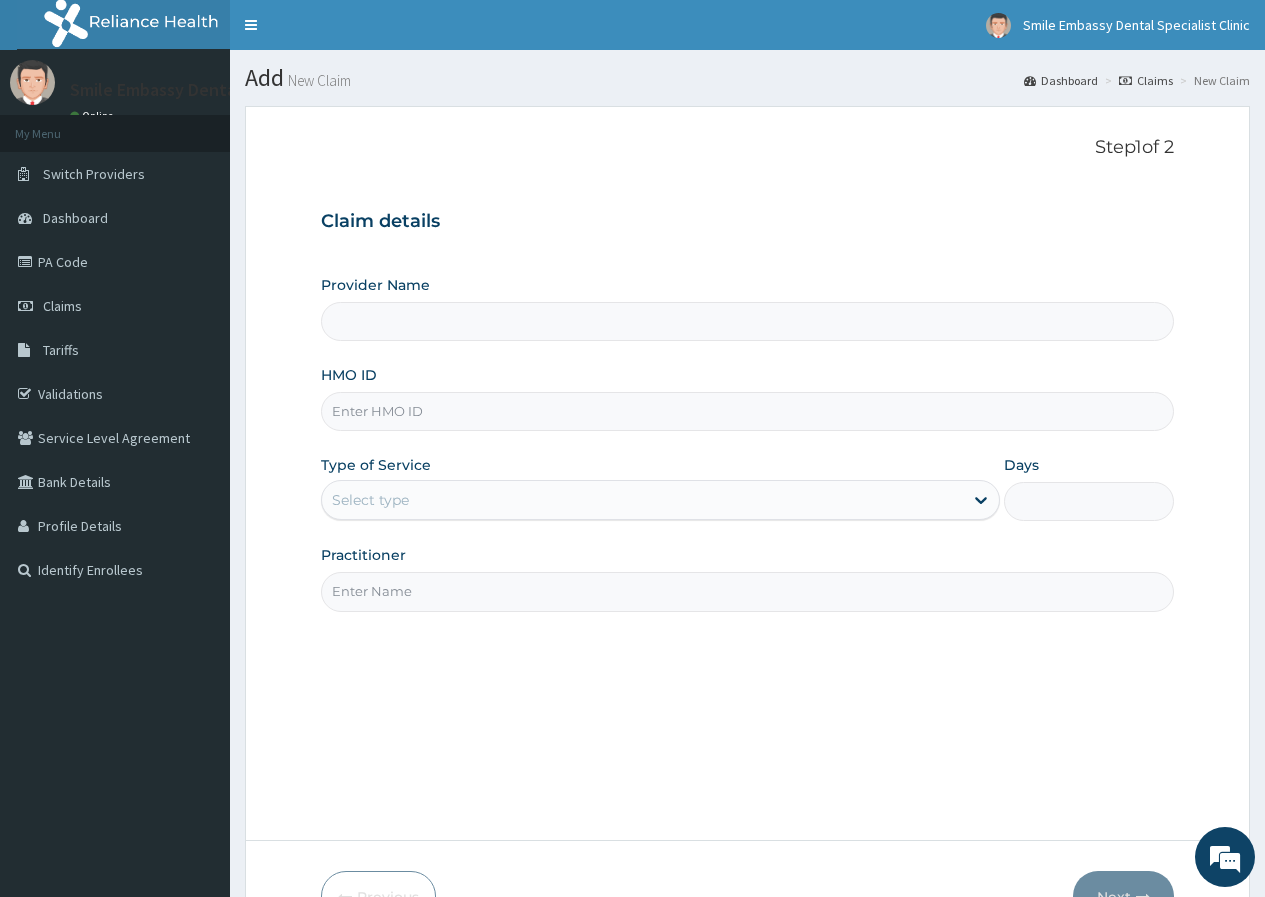 scroll, scrollTop: 0, scrollLeft: 0, axis: both 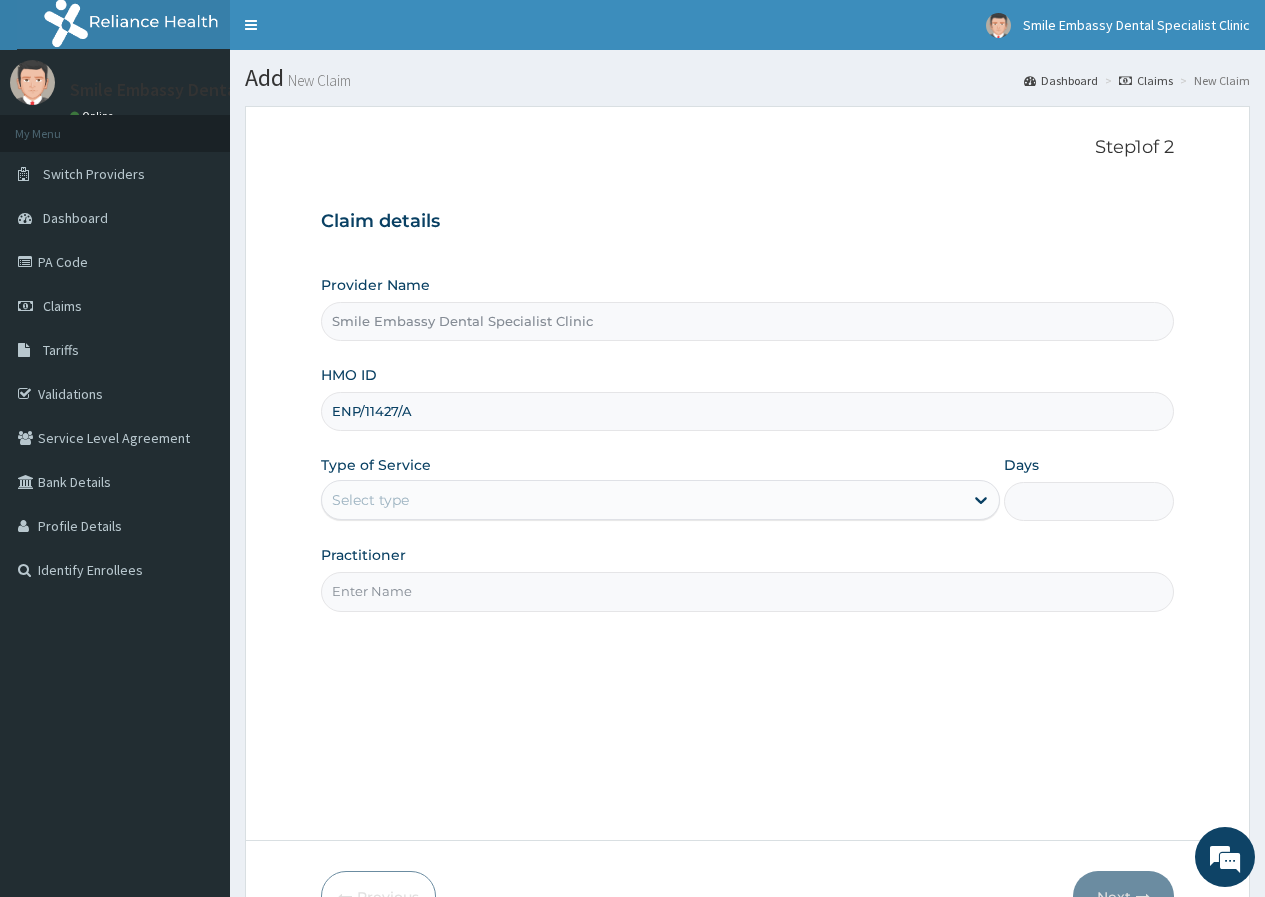 type on "ENP/11427/A" 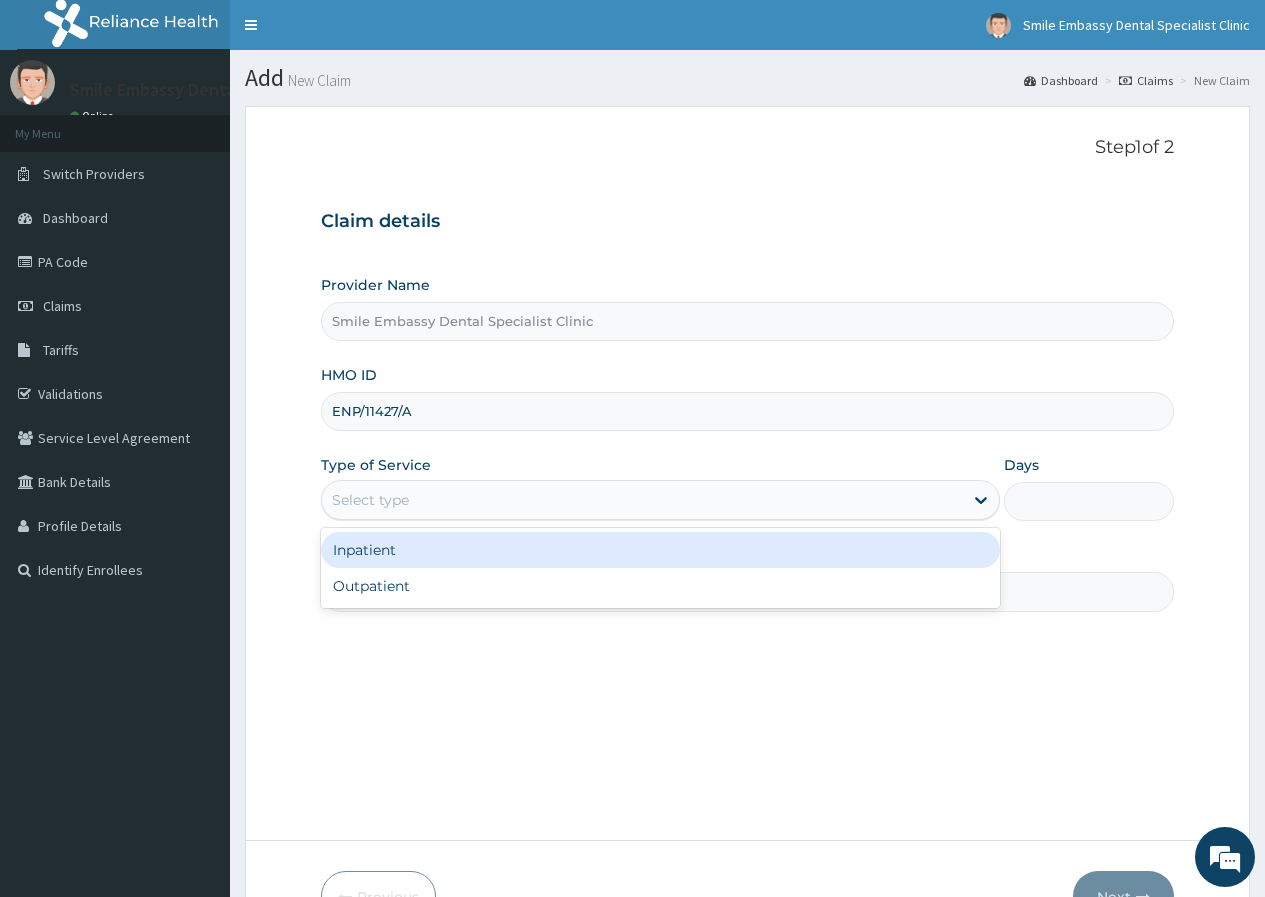 click on "Select type" at bounding box center [642, 500] 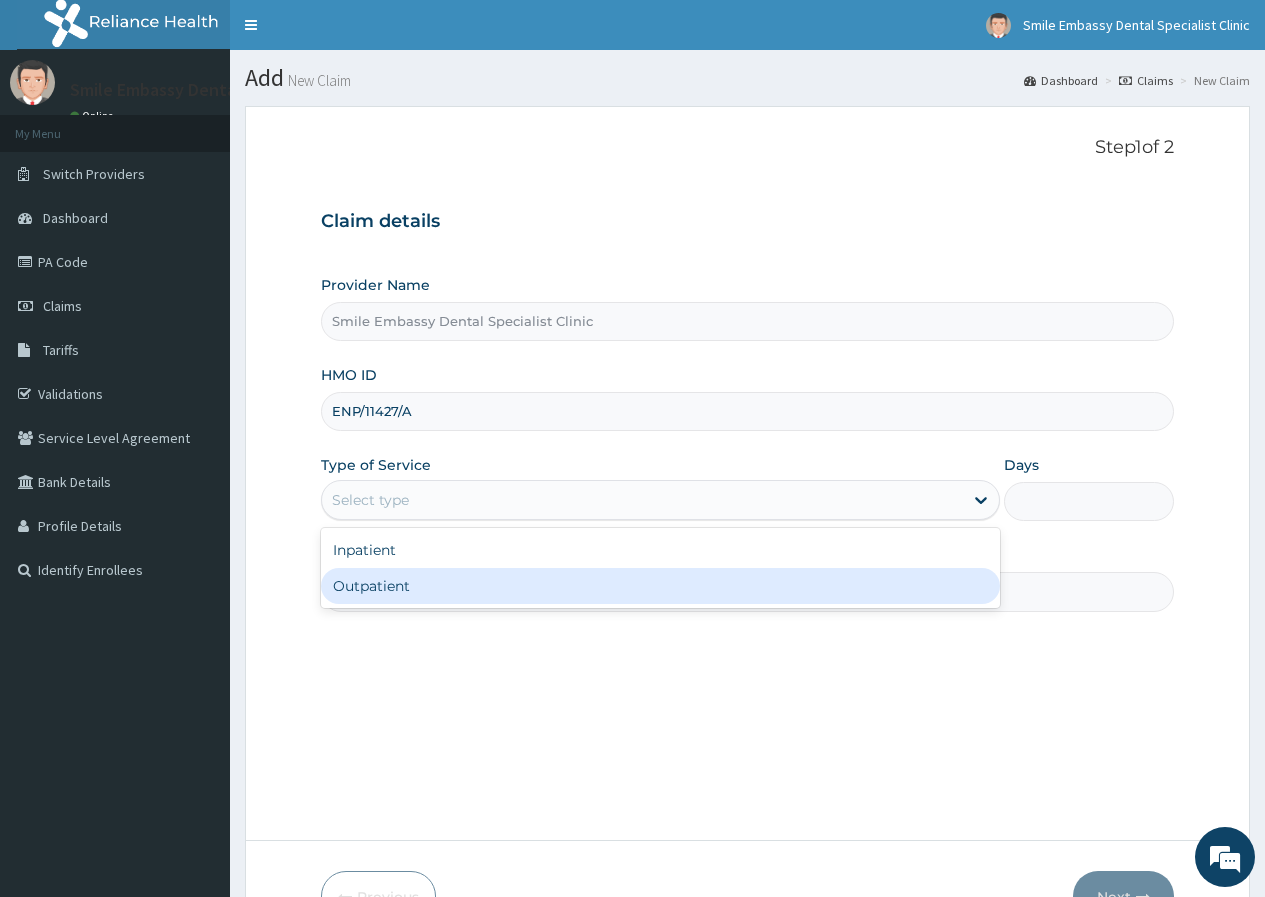 click on "Outpatient" at bounding box center (660, 586) 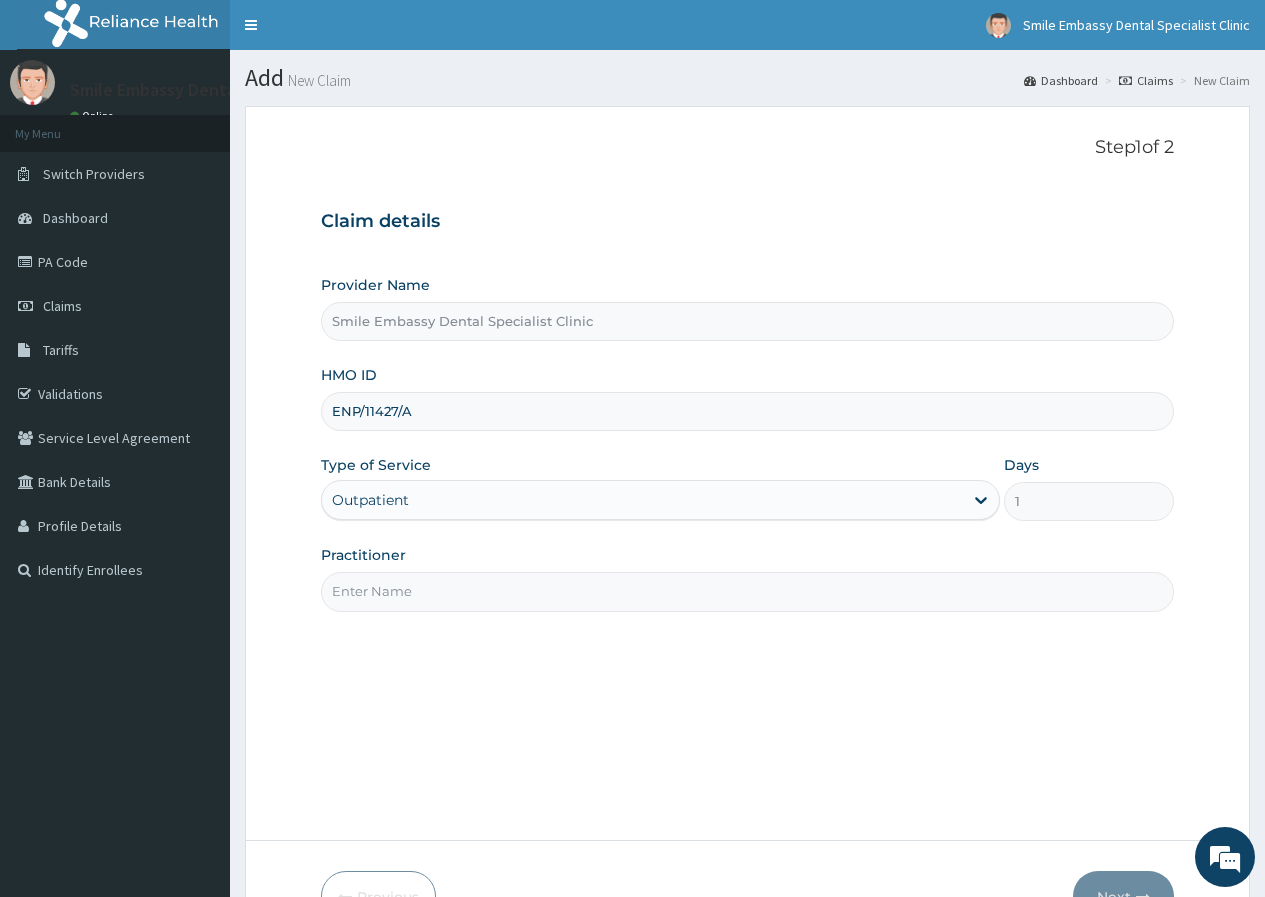 click on "Practitioner" at bounding box center [747, 591] 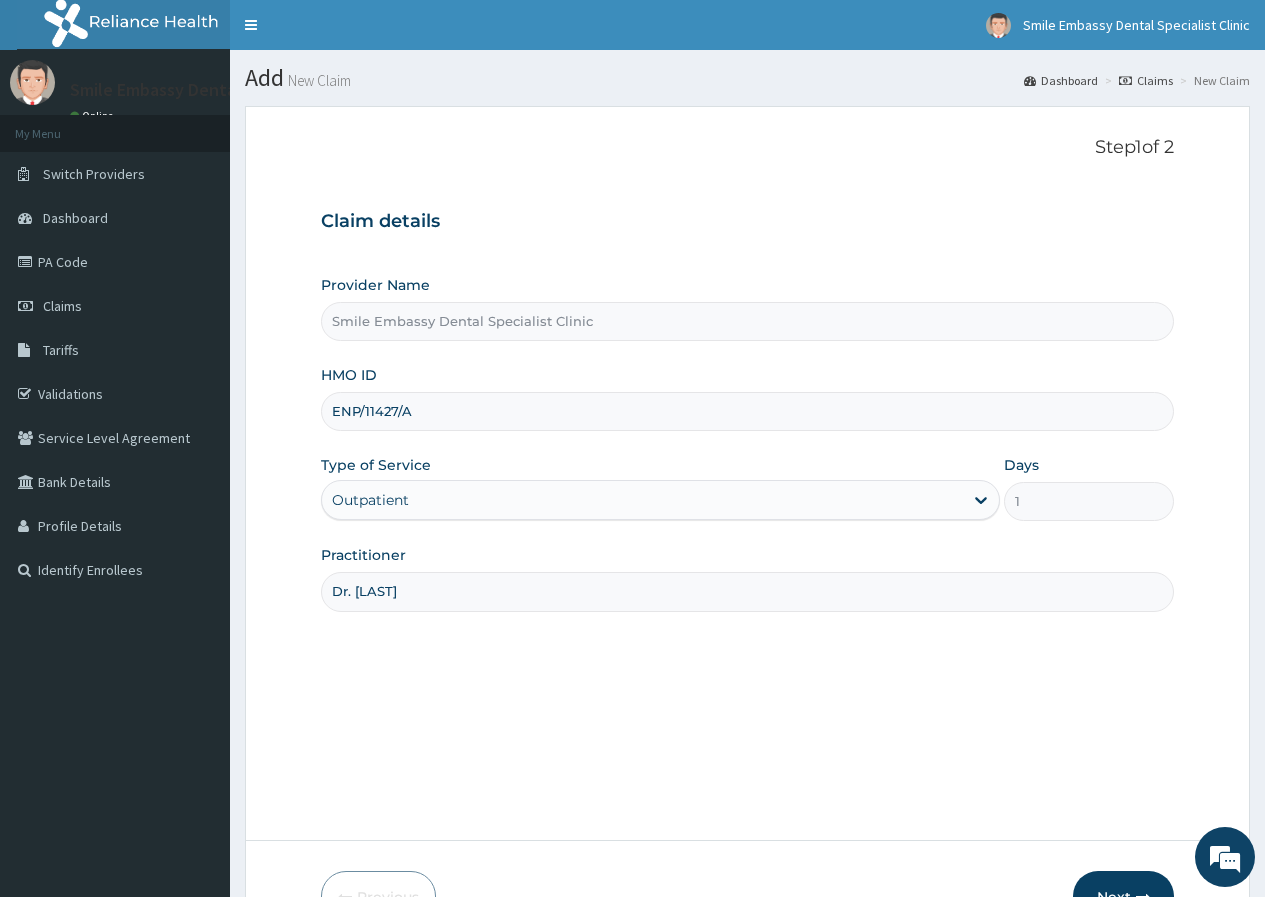 click on "Next" at bounding box center (1123, 897) 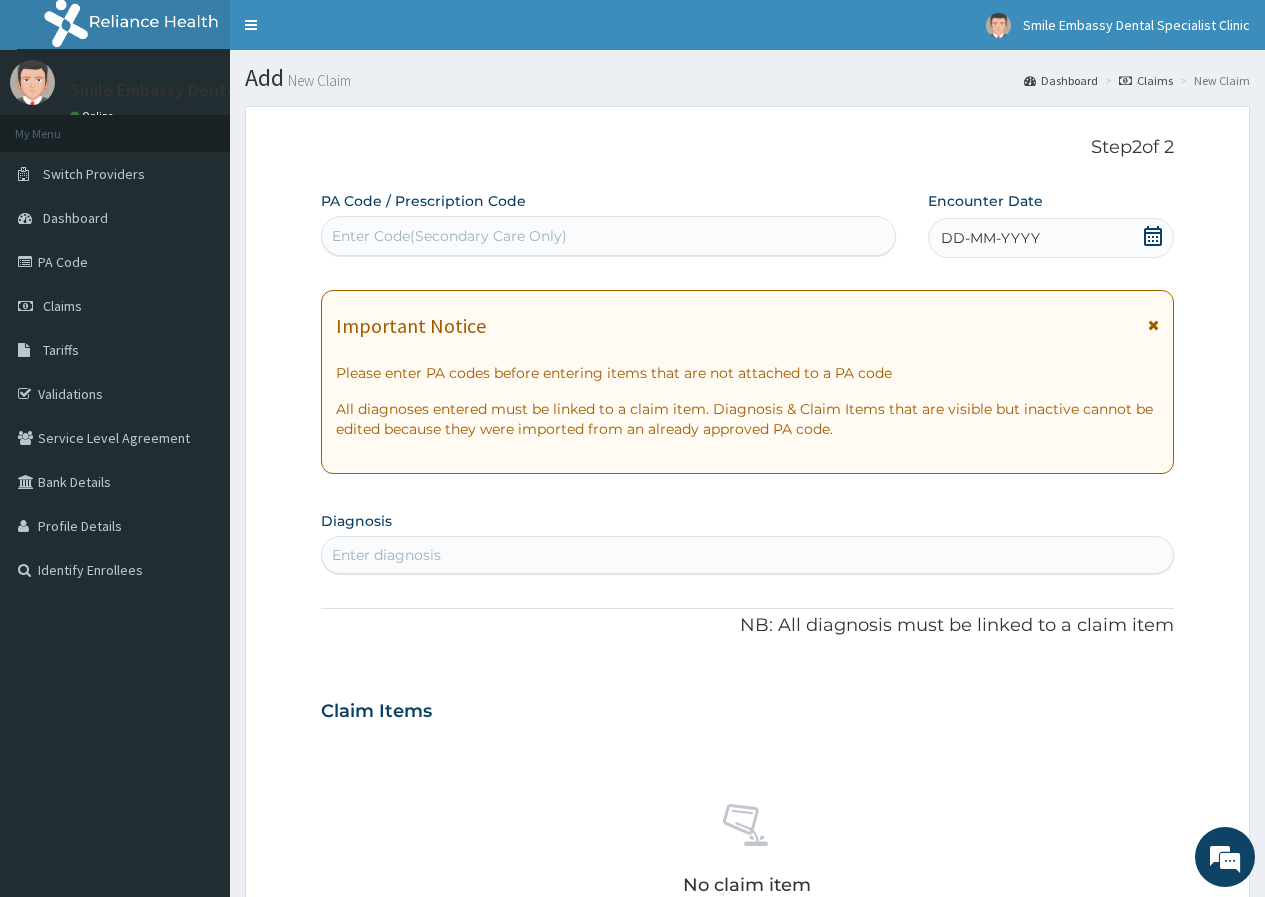 drag, startPoint x: 449, startPoint y: 232, endPoint x: 372, endPoint y: 236, distance: 77.10383 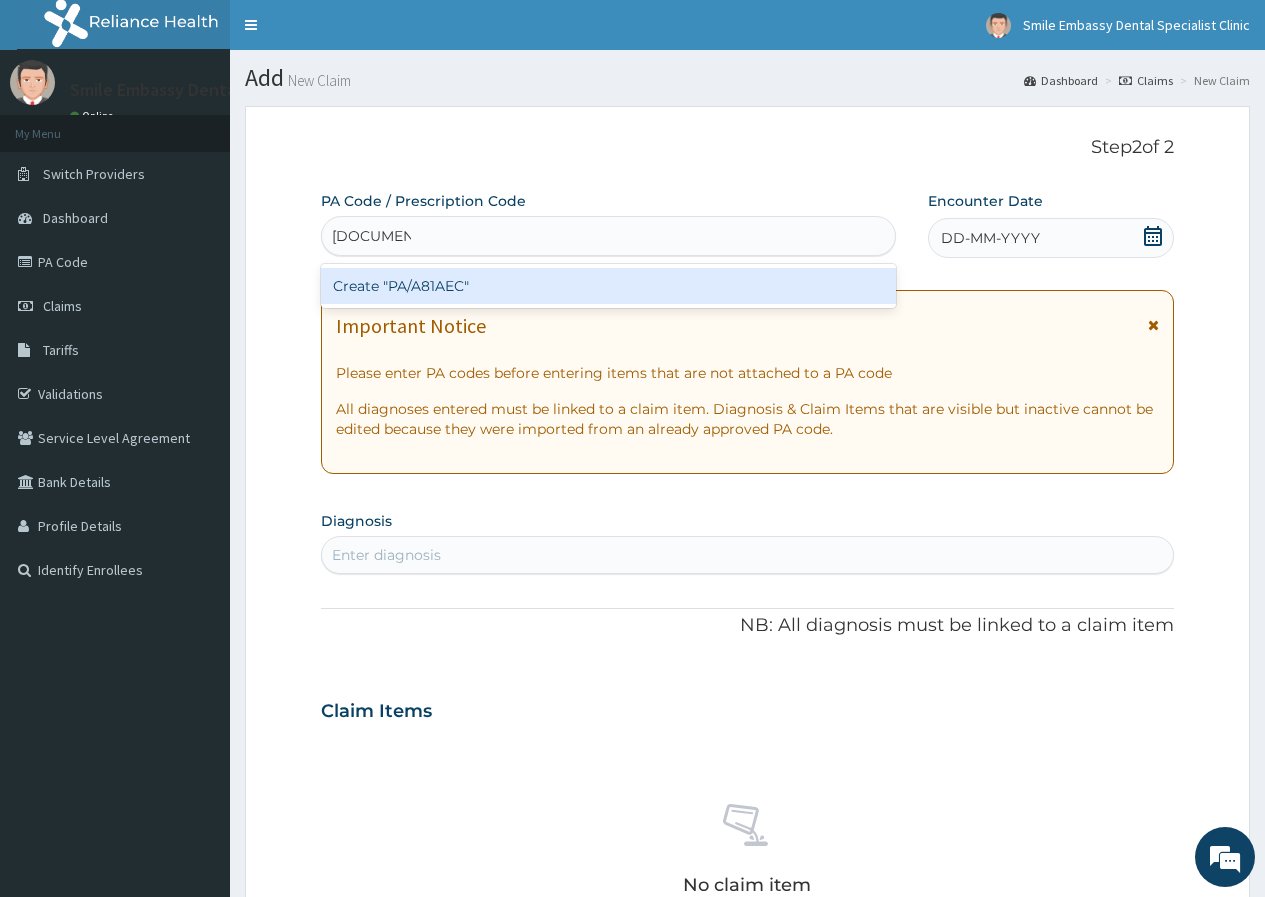 click on "Create "PA/A81AEC"" at bounding box center [608, 286] 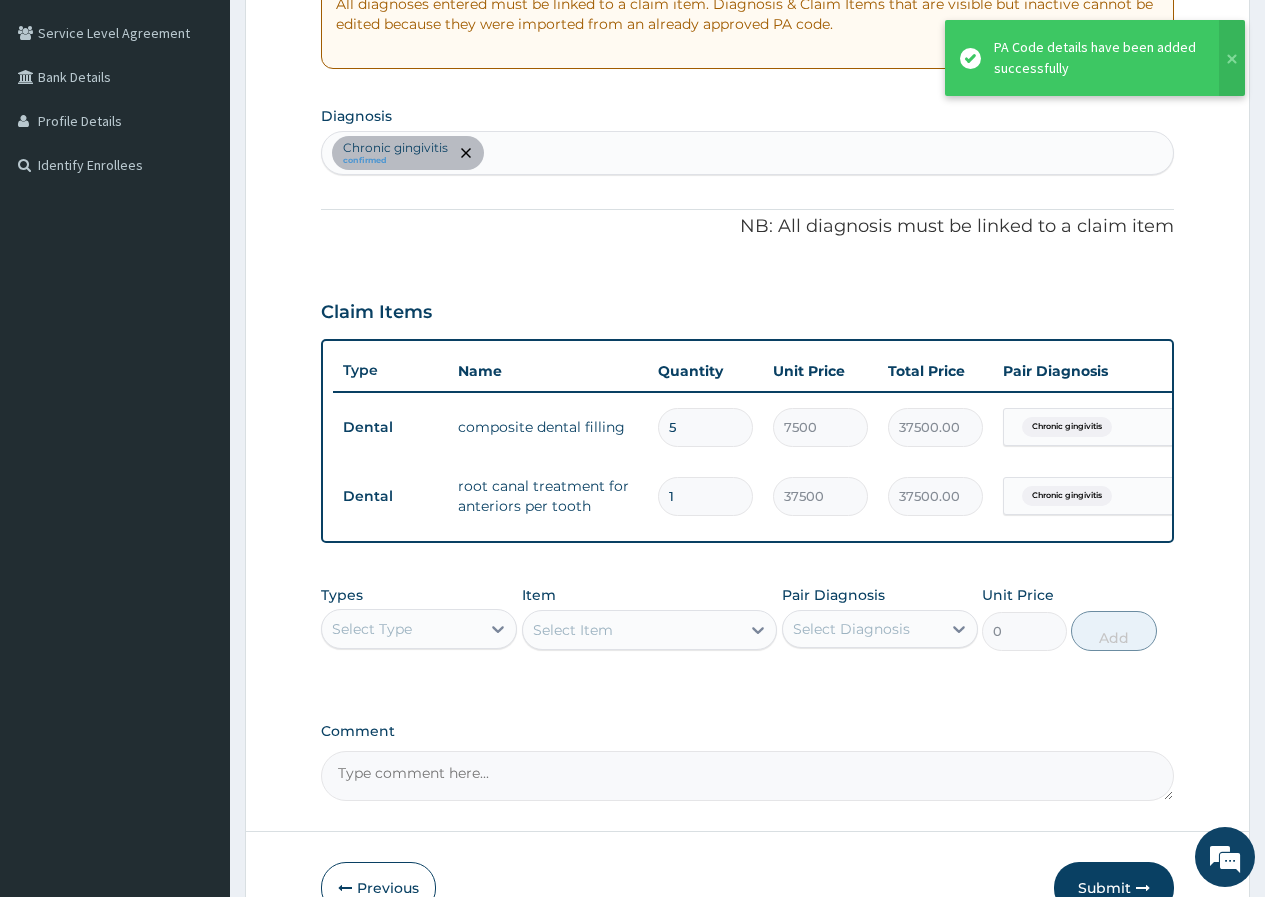 scroll, scrollTop: 534, scrollLeft: 0, axis: vertical 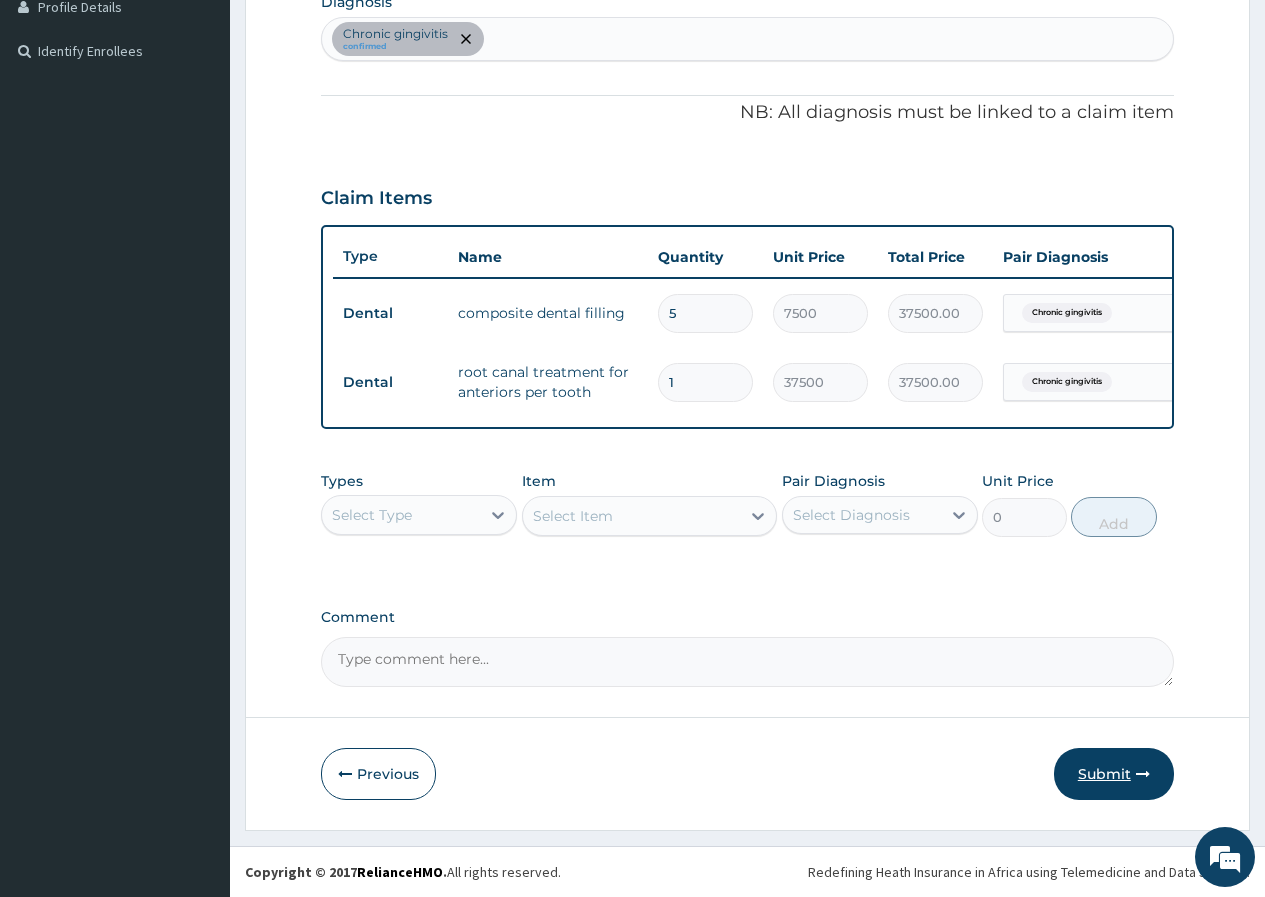 click on "Submit" at bounding box center (1114, 774) 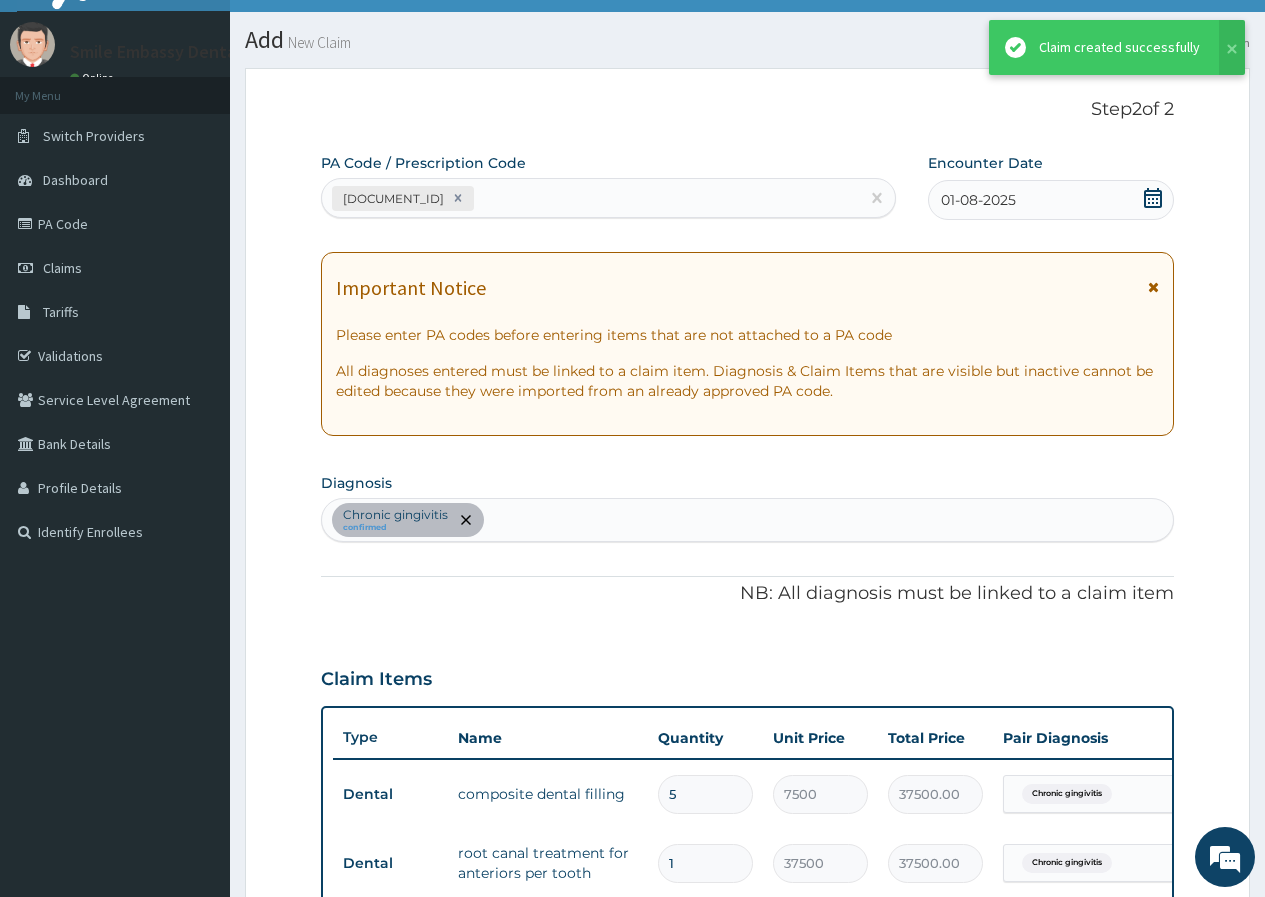 scroll, scrollTop: 534, scrollLeft: 0, axis: vertical 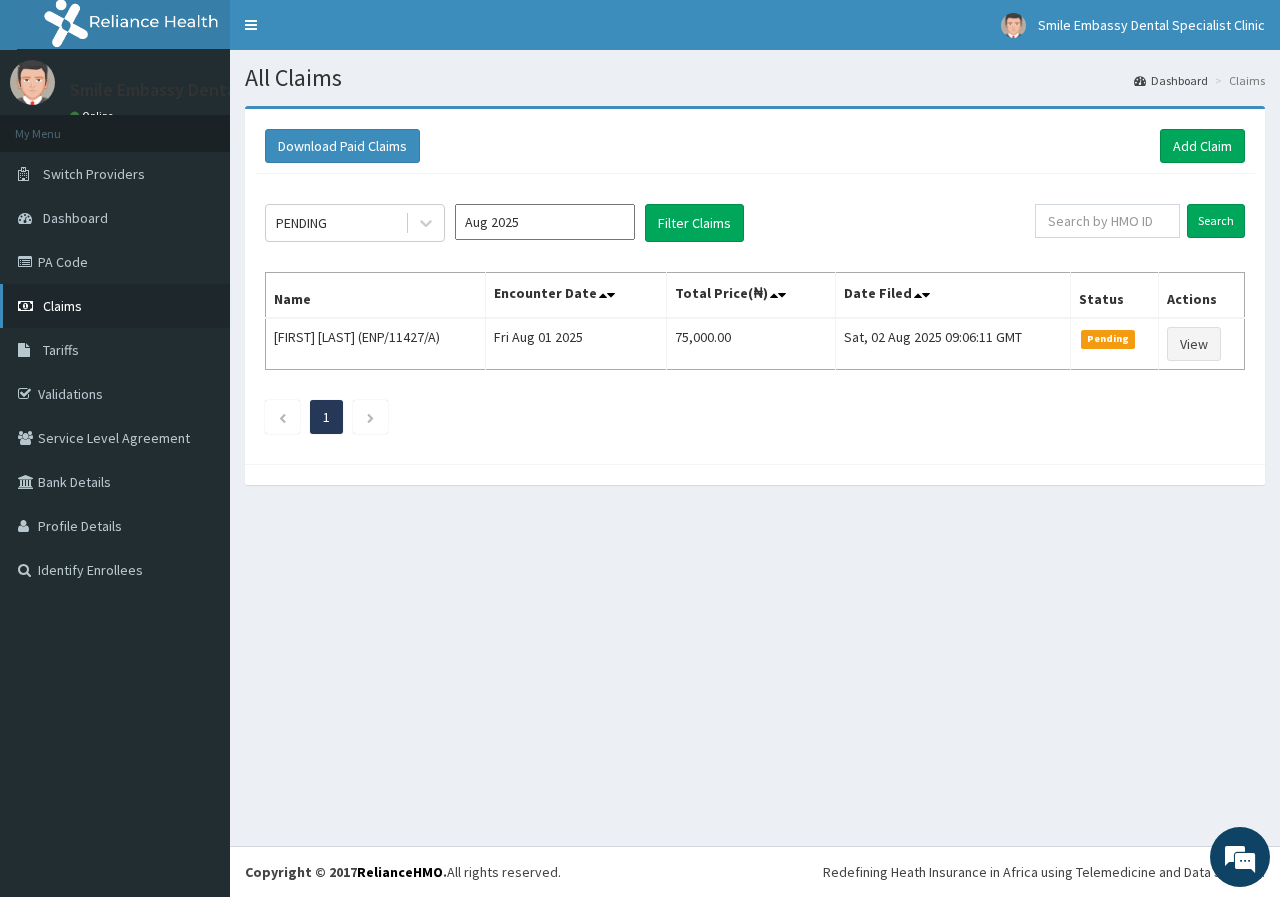 click on "Claims" at bounding box center [62, 306] 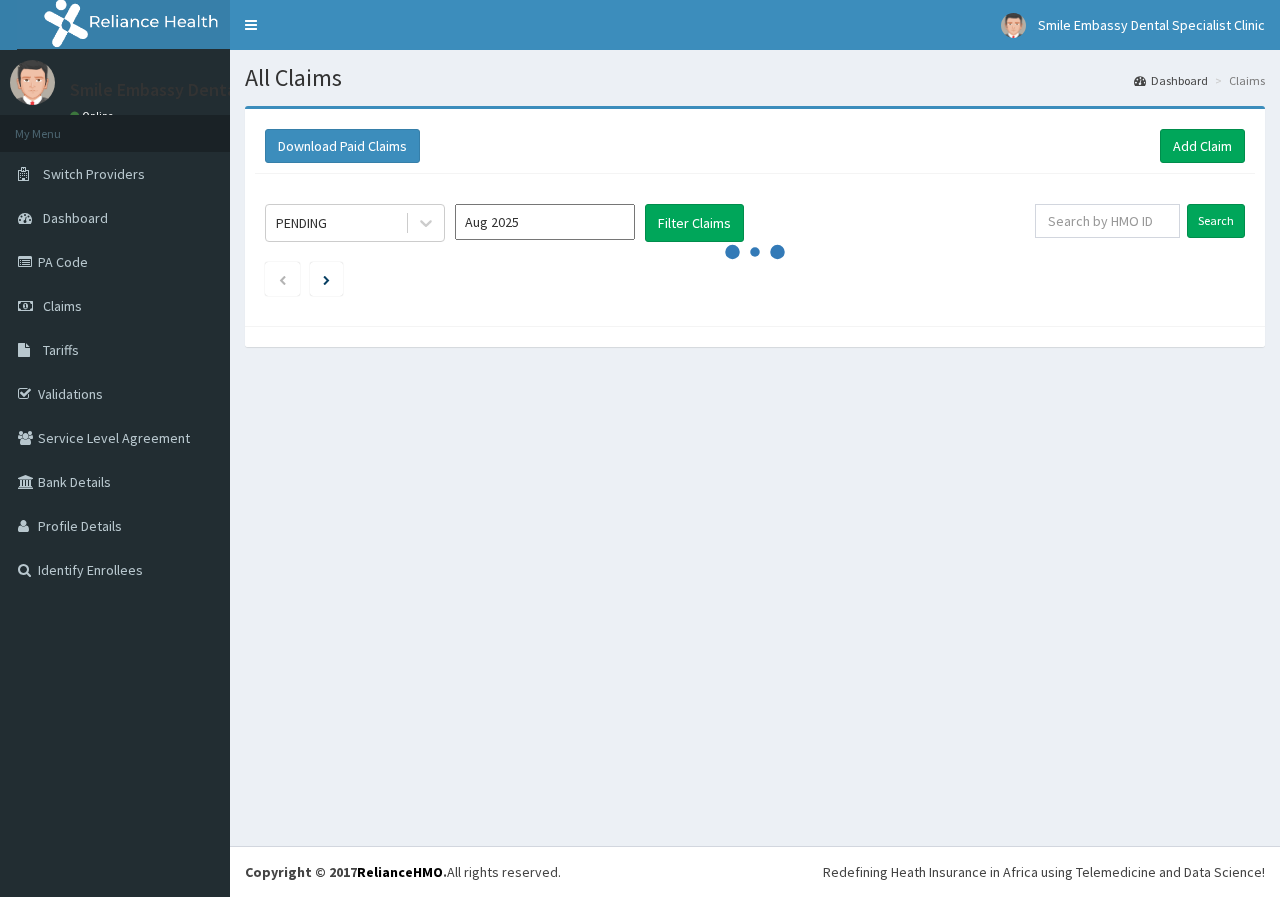 scroll, scrollTop: 0, scrollLeft: 0, axis: both 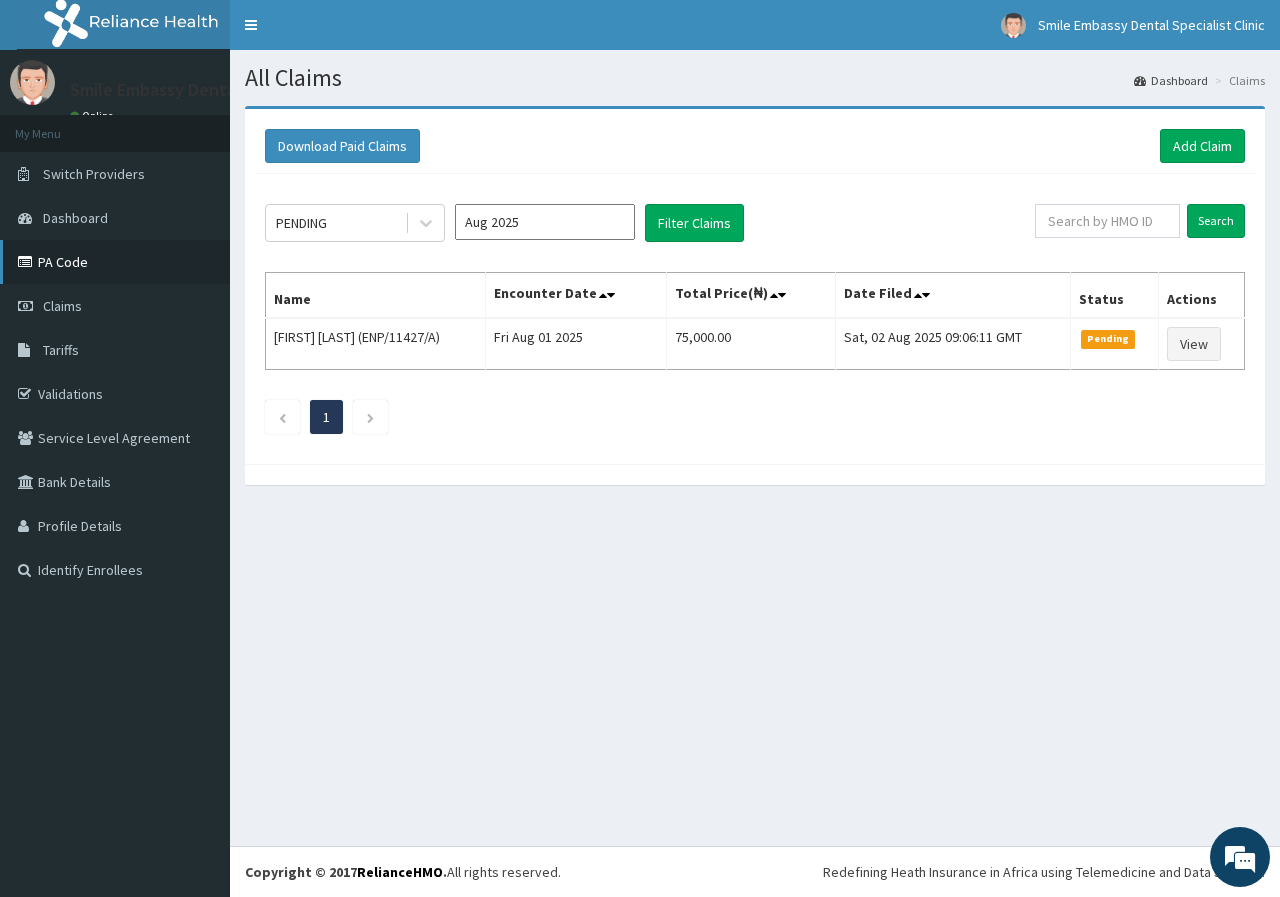 click on "PA Code" at bounding box center [115, 262] 